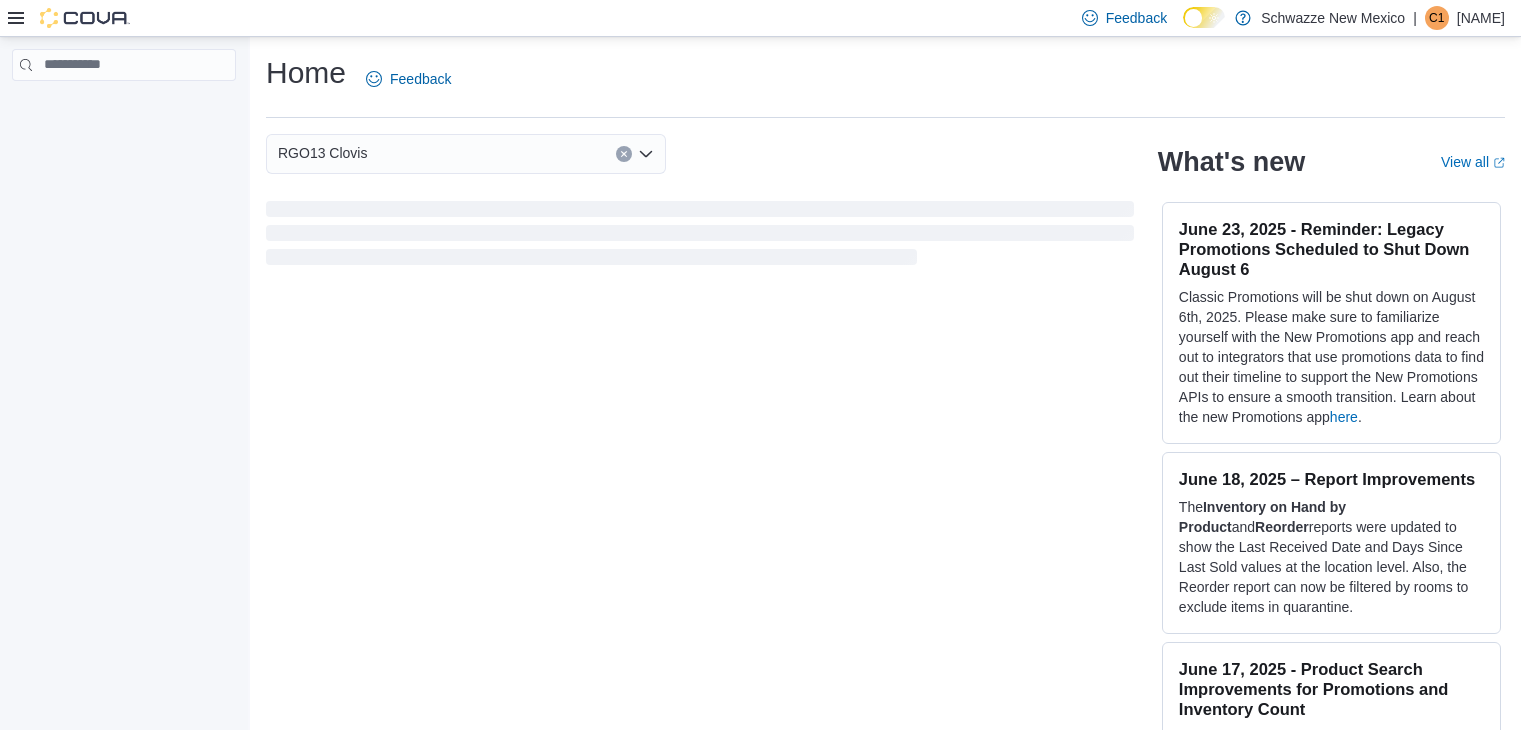scroll, scrollTop: 0, scrollLeft: 0, axis: both 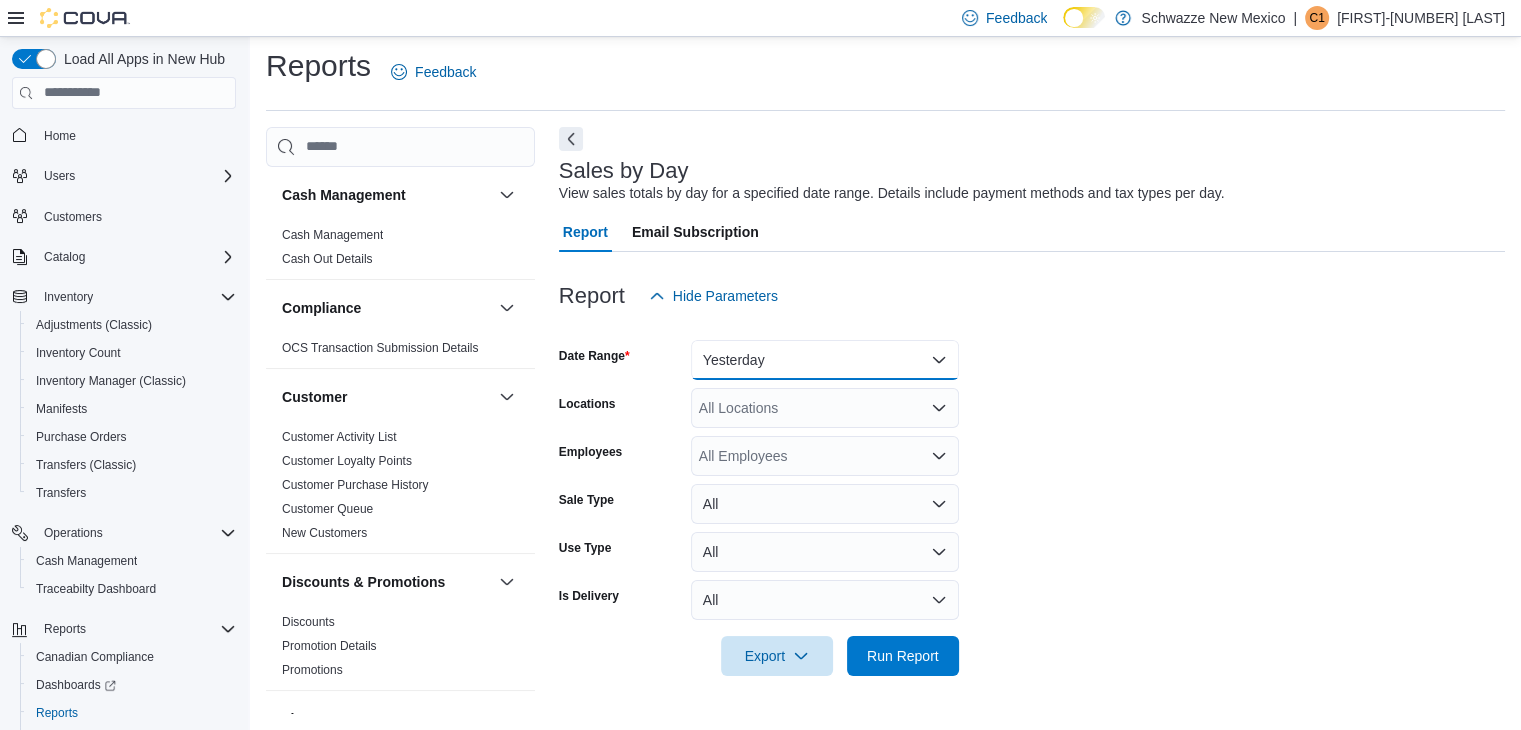 click on "Yesterday" at bounding box center [825, 360] 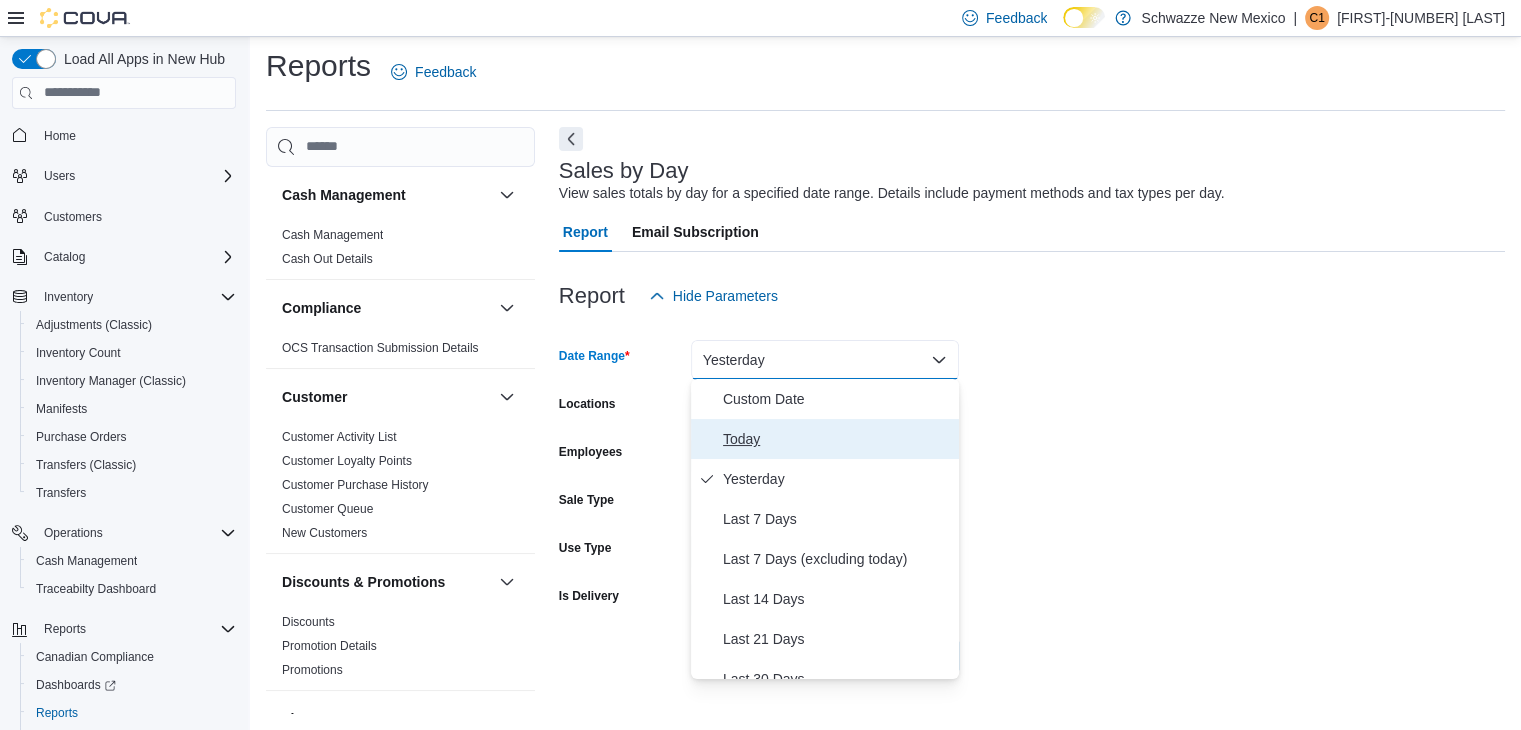 click on "Today" at bounding box center [837, 439] 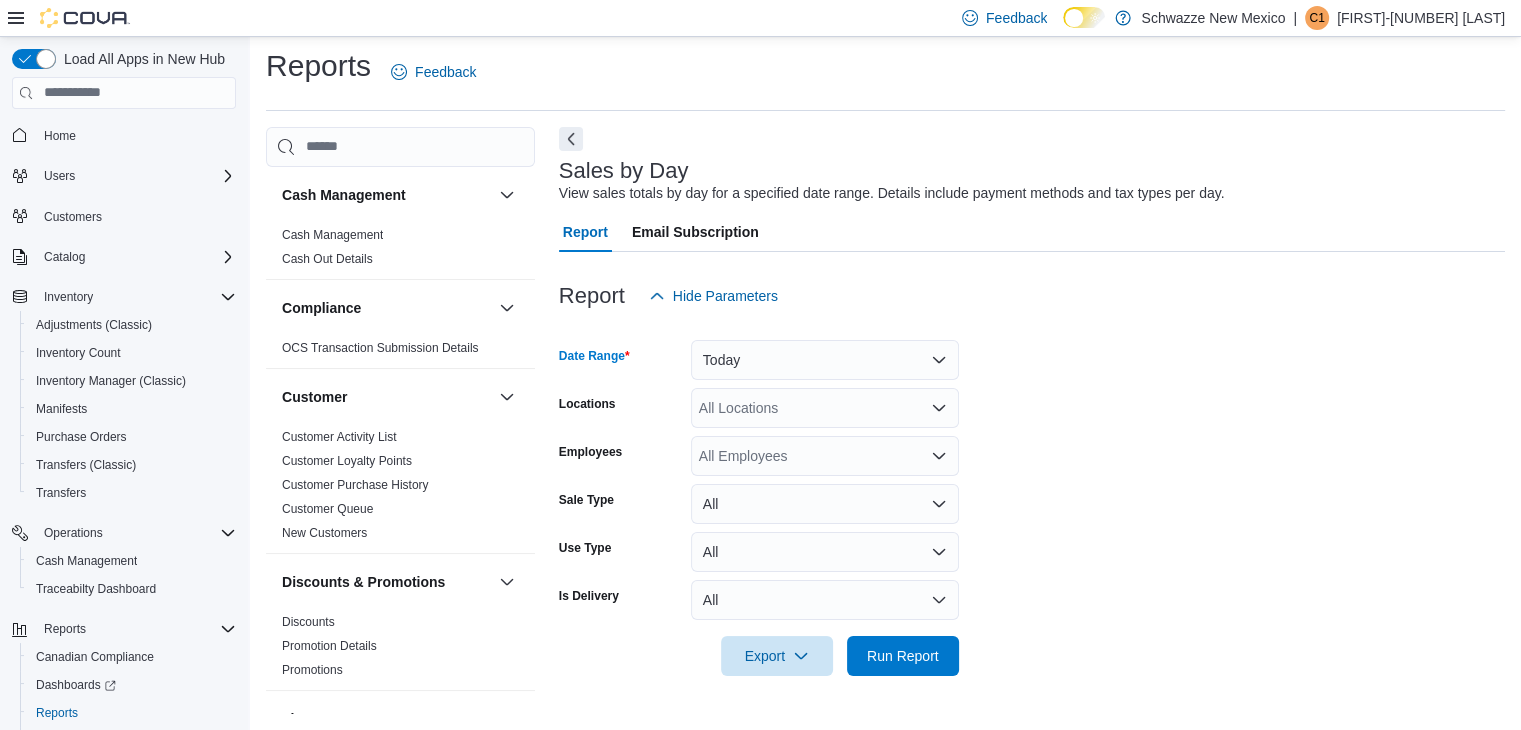 click on "All Locations" at bounding box center (825, 408) 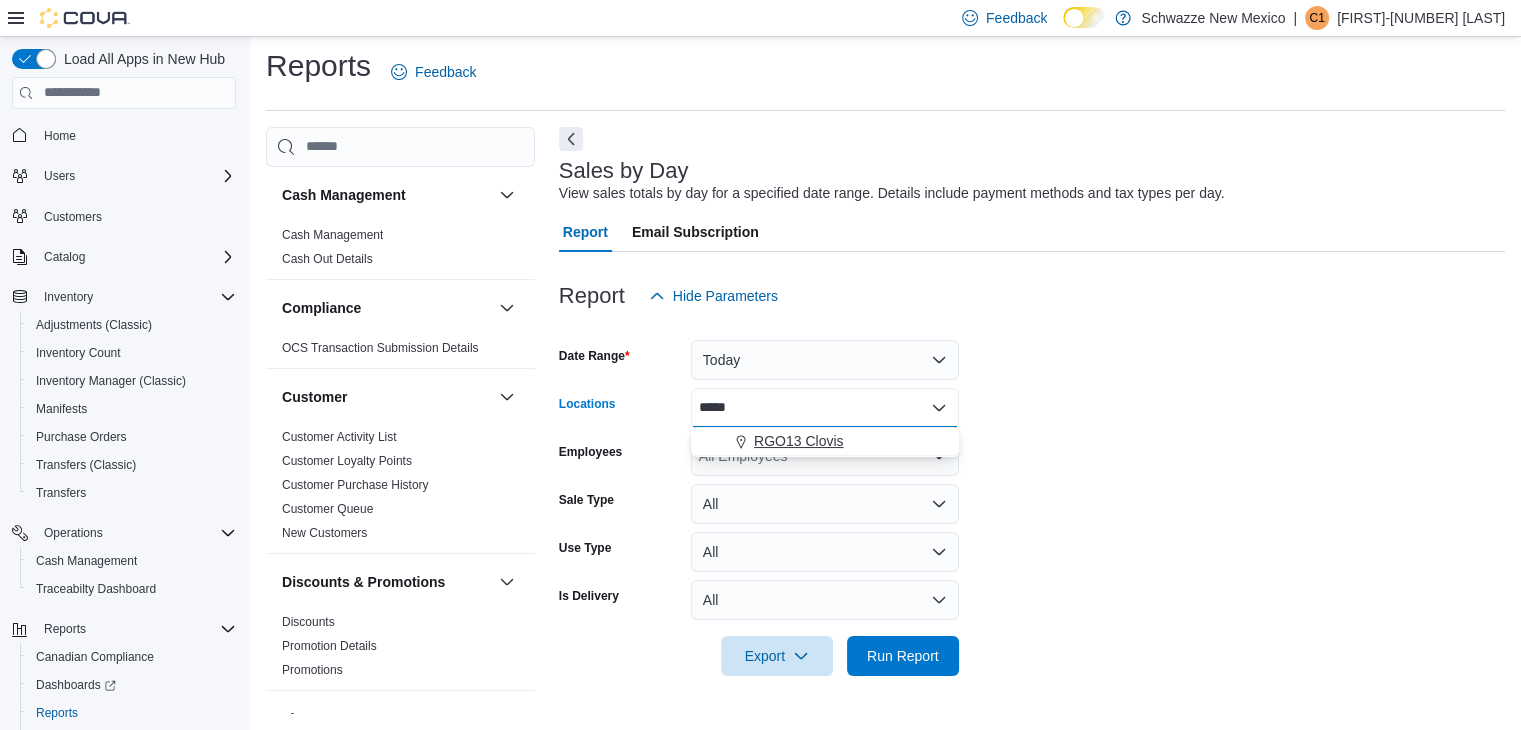 type on "*****" 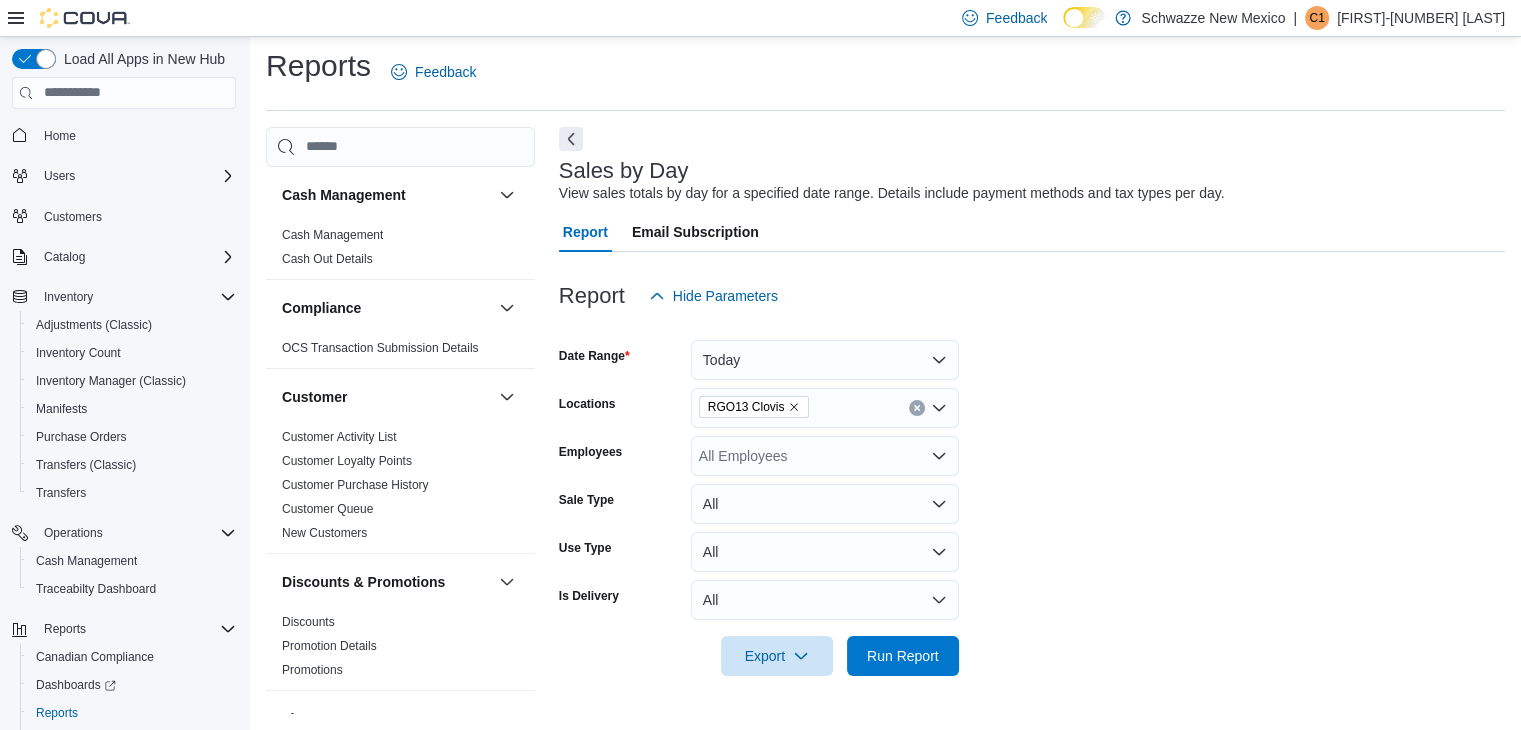 click on "Date Range Today Locations RGO13 [CITY] Employees All Employees Sale Type All Use Type All Is Delivery All Export  Run Report" at bounding box center (1032, 496) 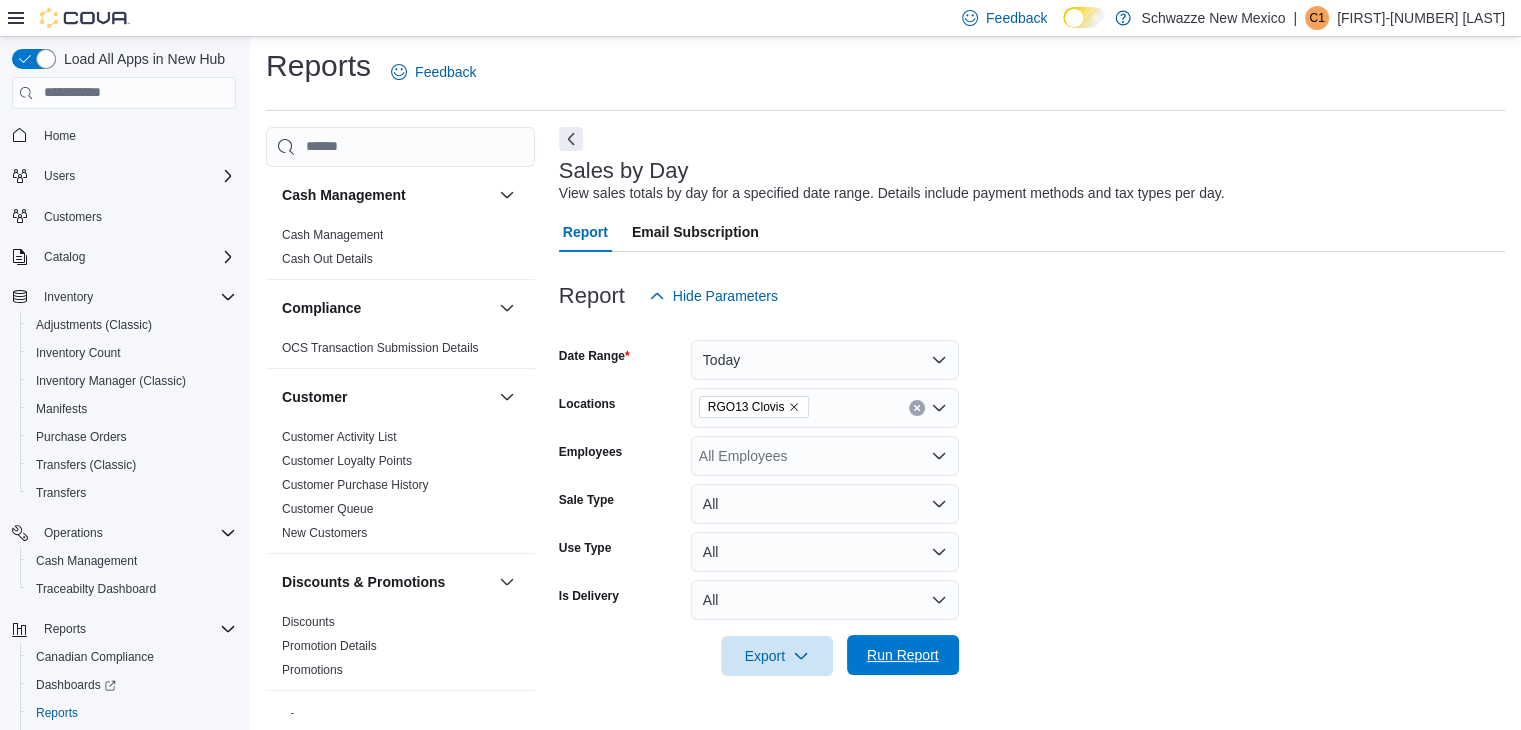 click on "Run Report" at bounding box center (903, 655) 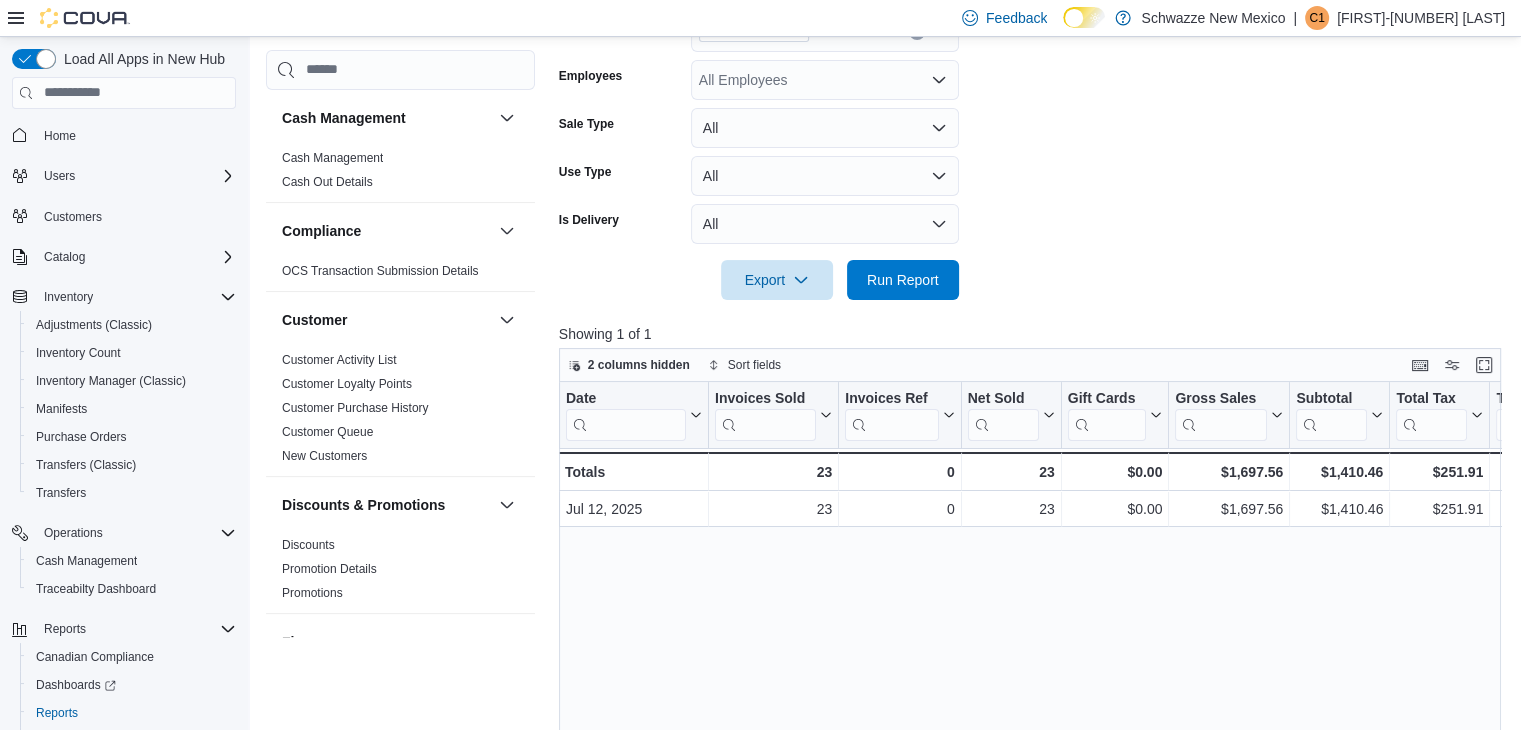 scroll, scrollTop: 380, scrollLeft: 0, axis: vertical 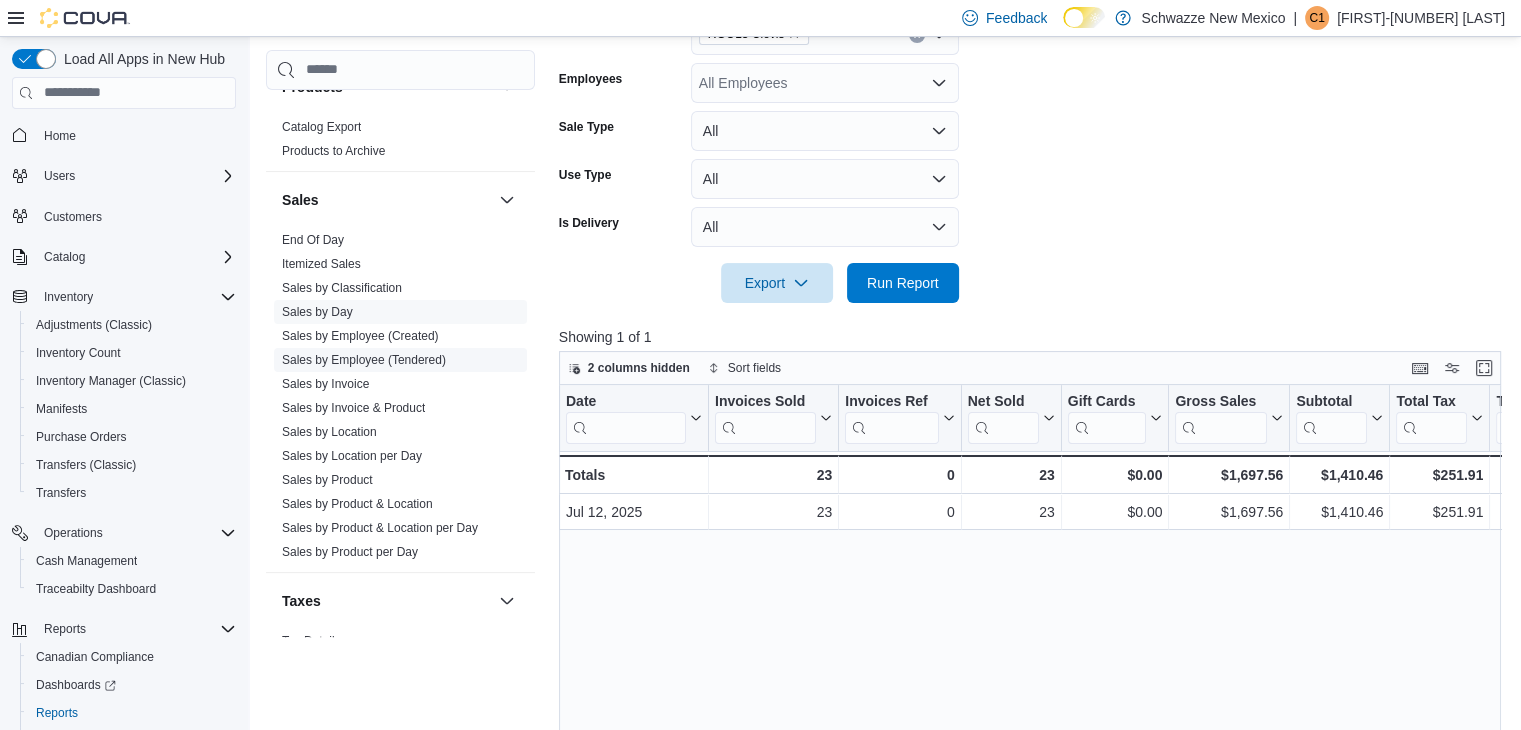 click on "Sales by Employee (Tendered)" at bounding box center (364, 360) 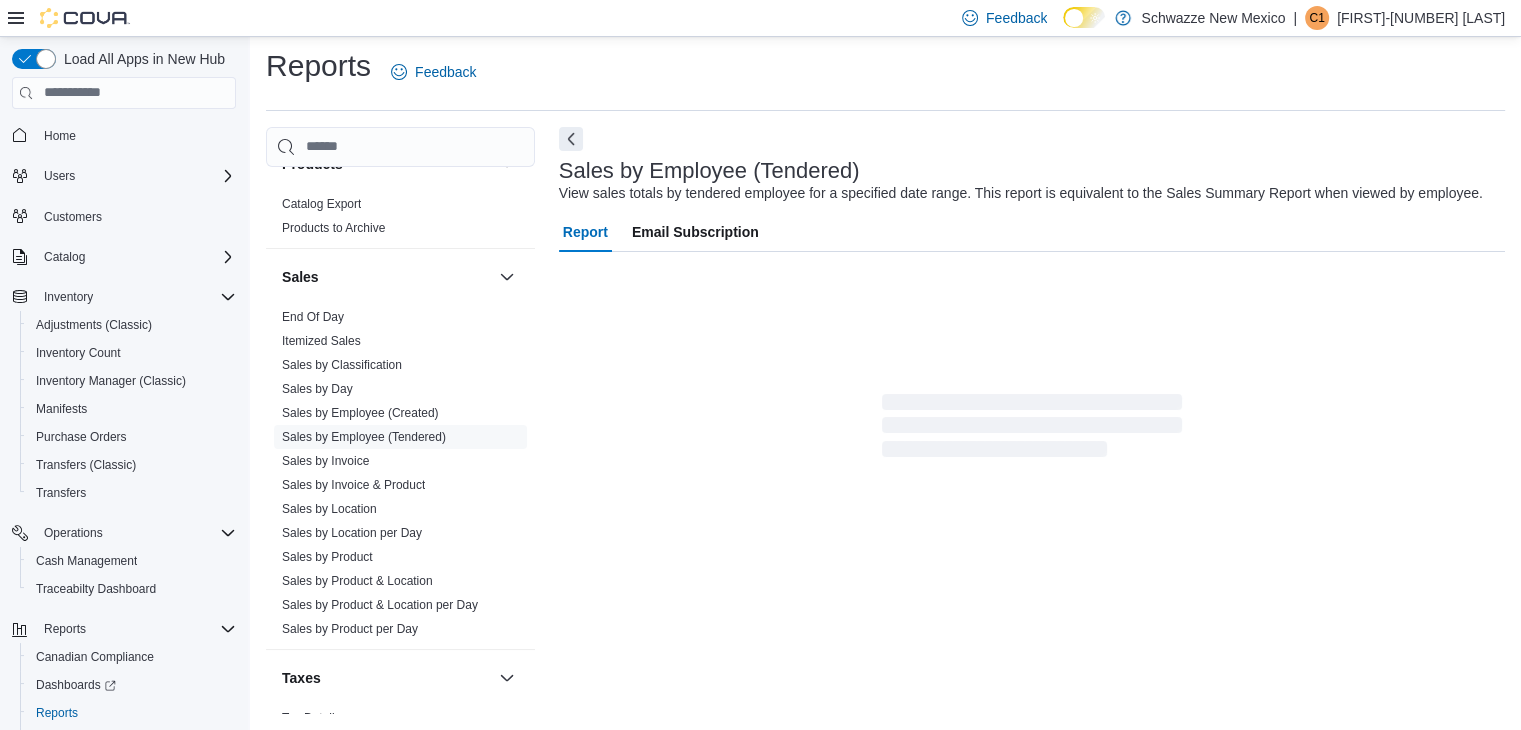 scroll, scrollTop: 46, scrollLeft: 0, axis: vertical 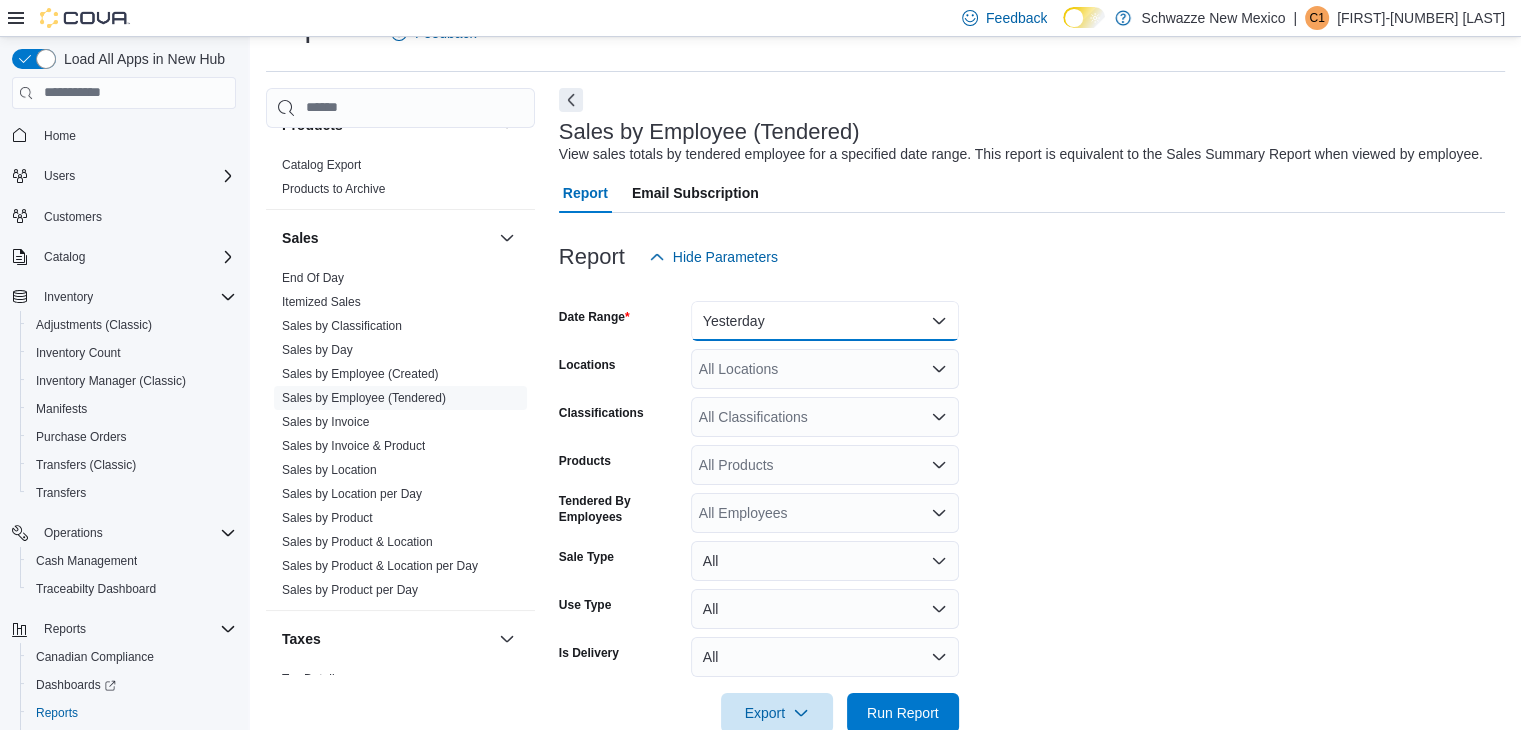 click on "Yesterday" at bounding box center (825, 321) 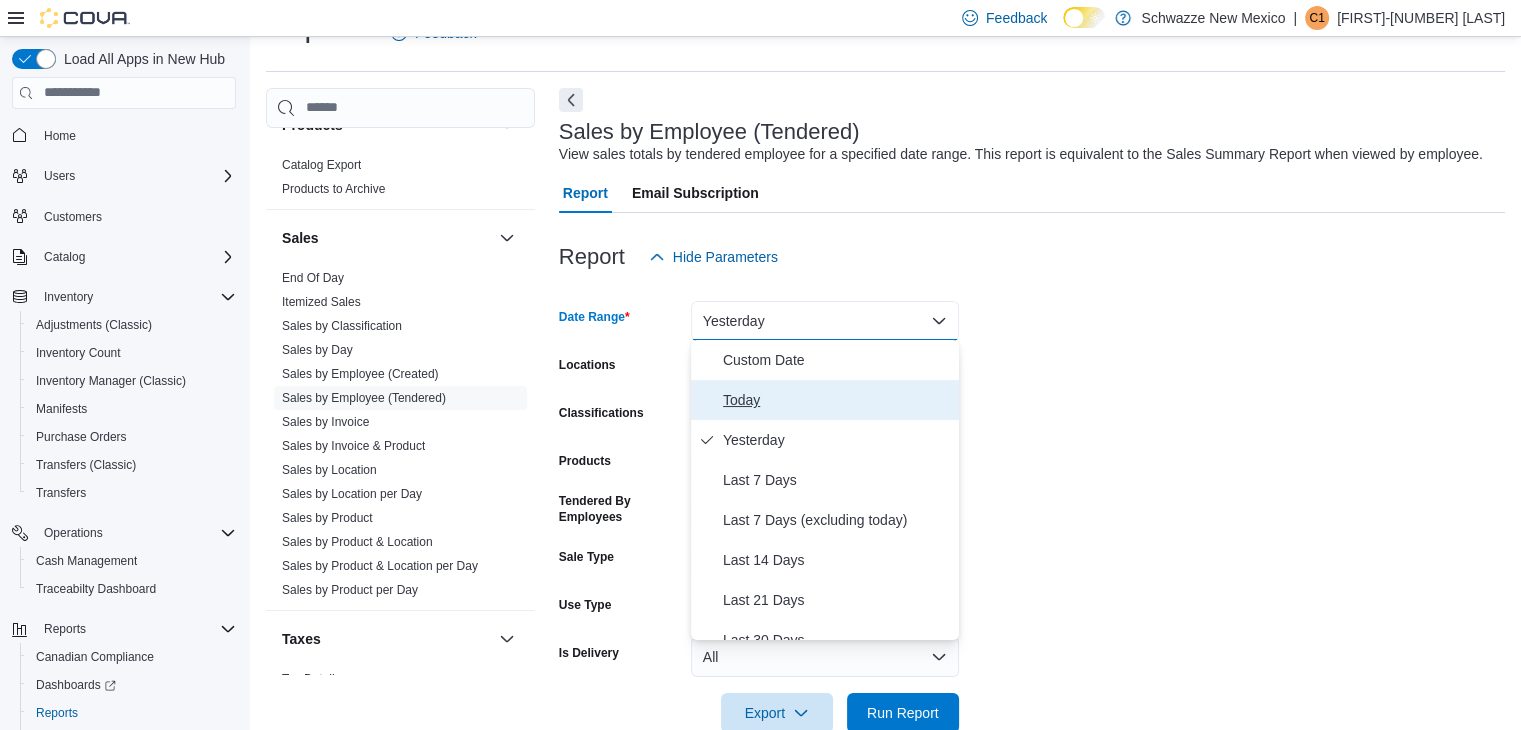 click on "Today" at bounding box center (837, 400) 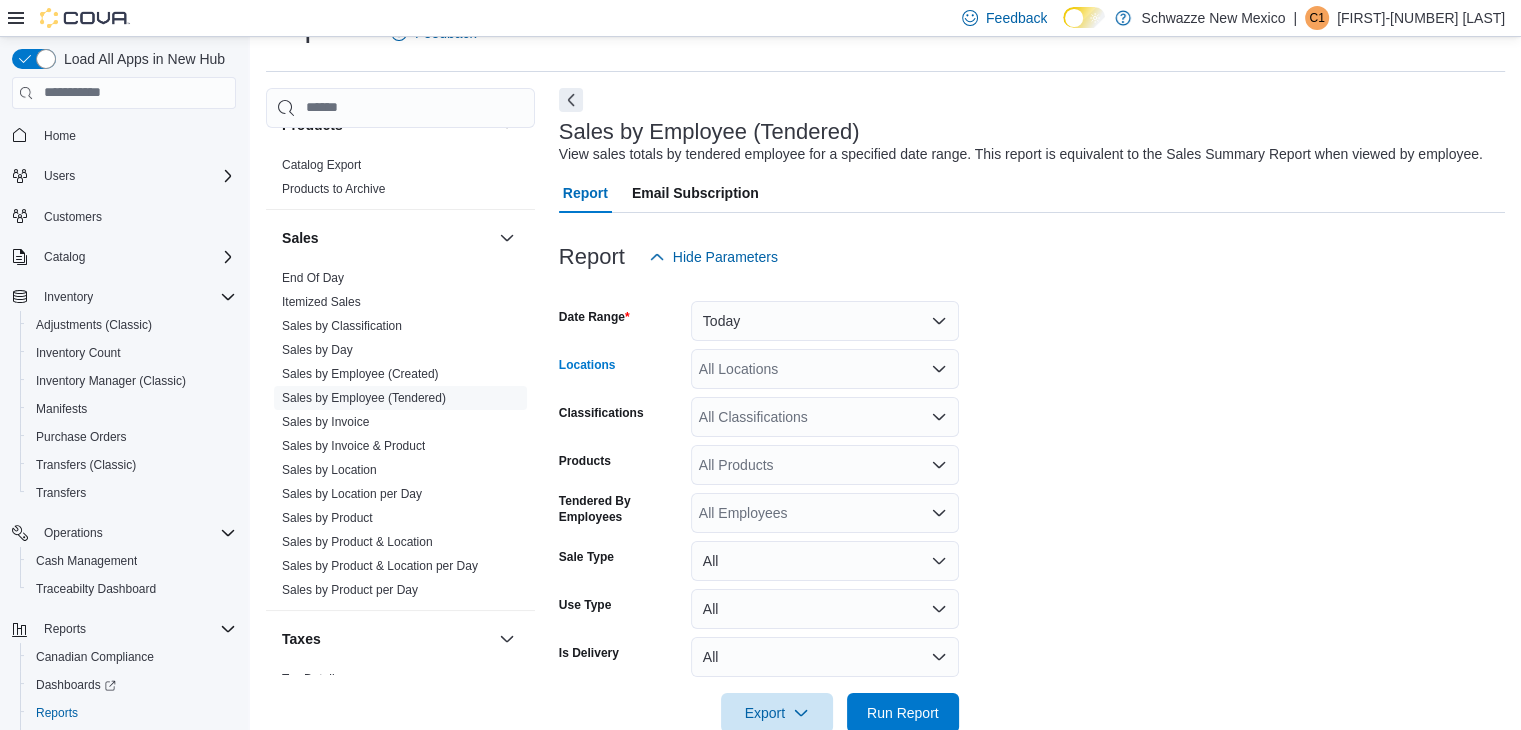 click on "All Locations" at bounding box center (825, 369) 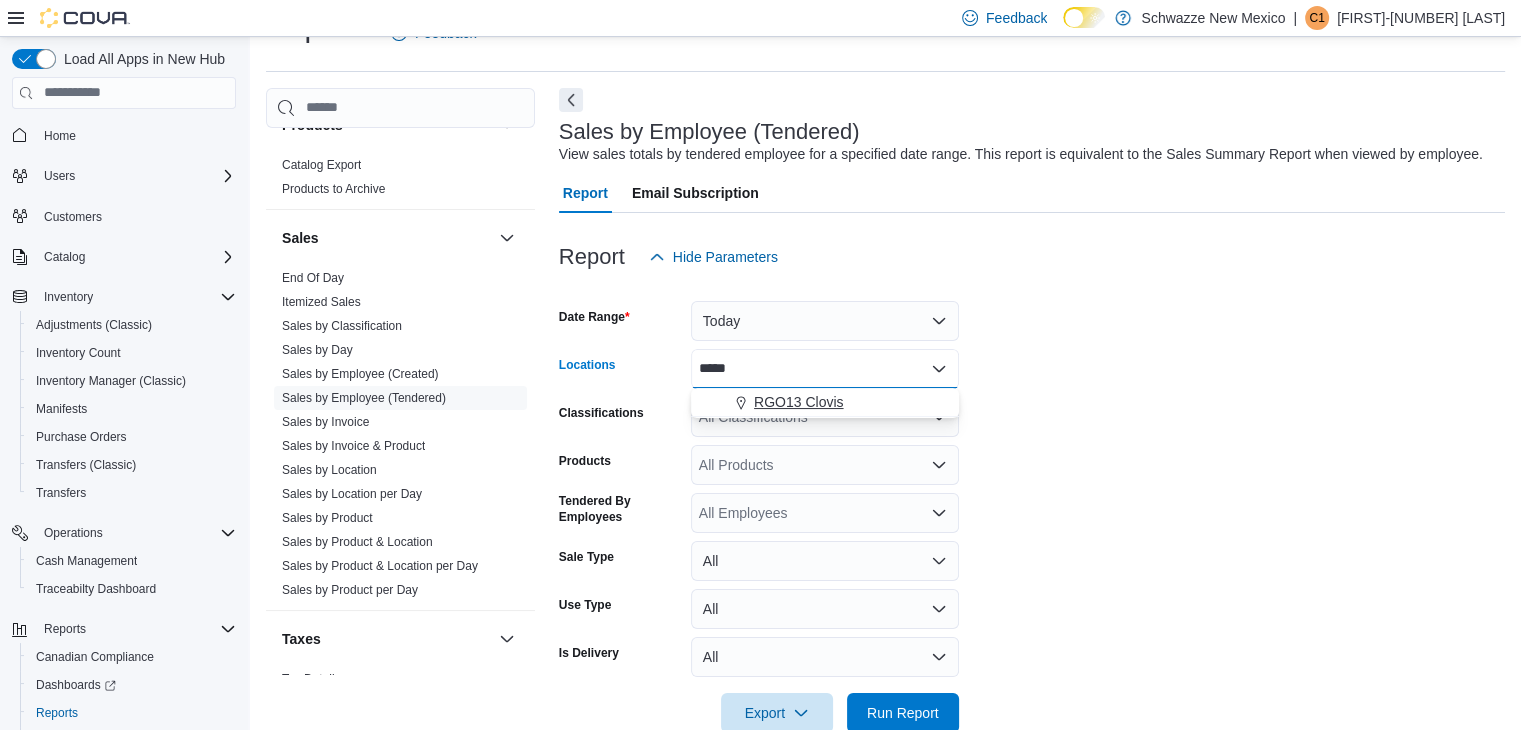 type on "*****" 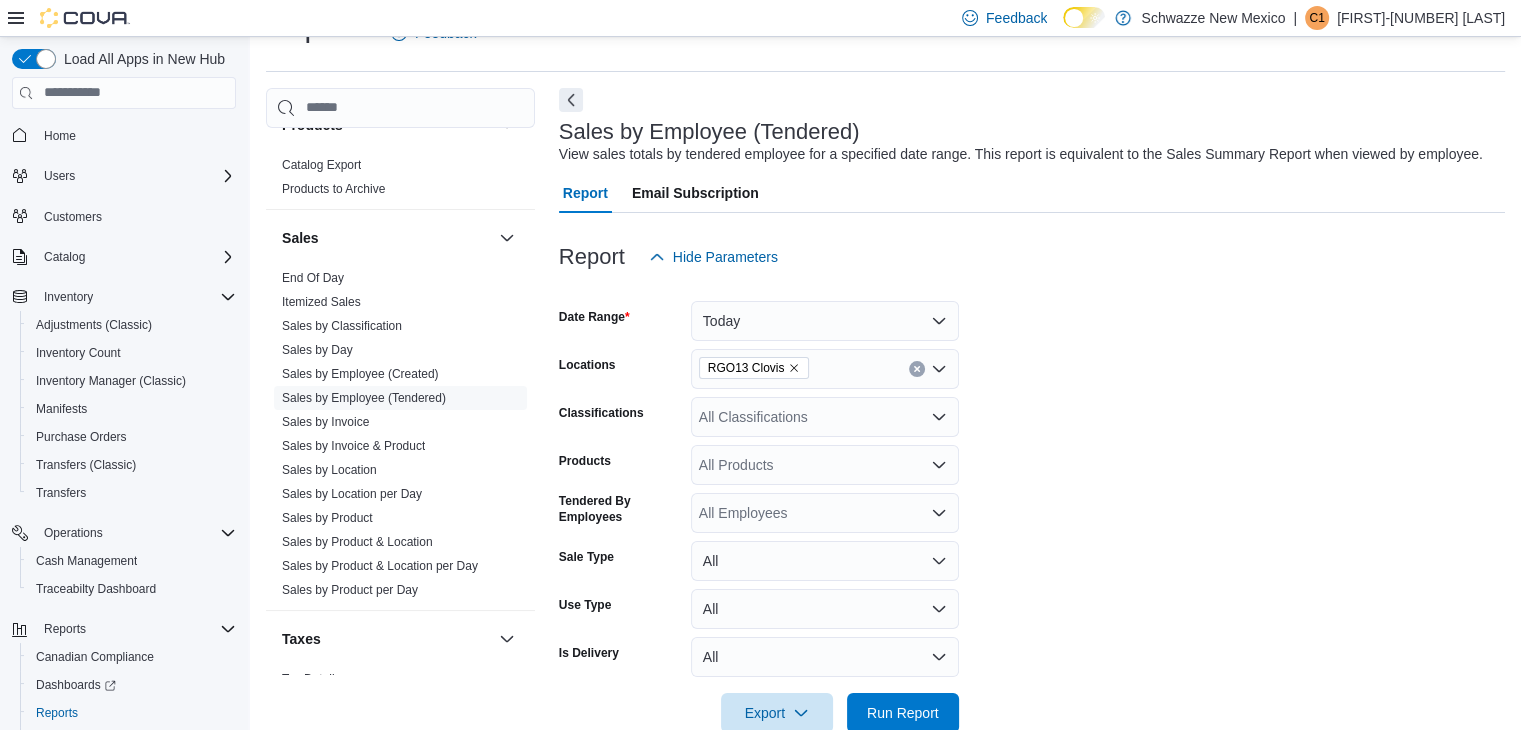 click on "Date Range Today Locations RGO13 Clovis Classifications All Classifications Products All Products Tendered By Employees All Employees Sale Type All Use Type All Is Delivery All Export  Run Report" at bounding box center [1032, 505] 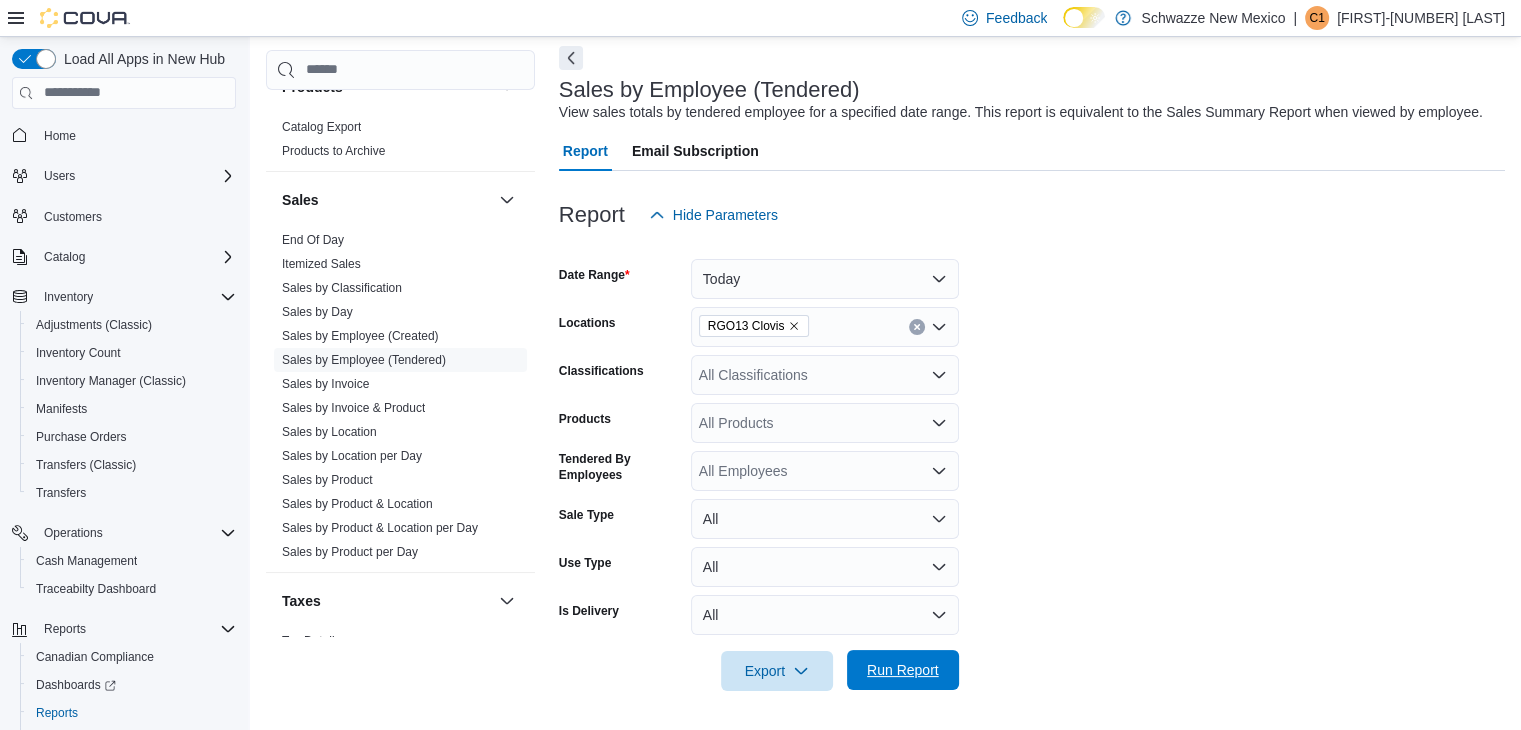 click on "Run Report" at bounding box center [903, 670] 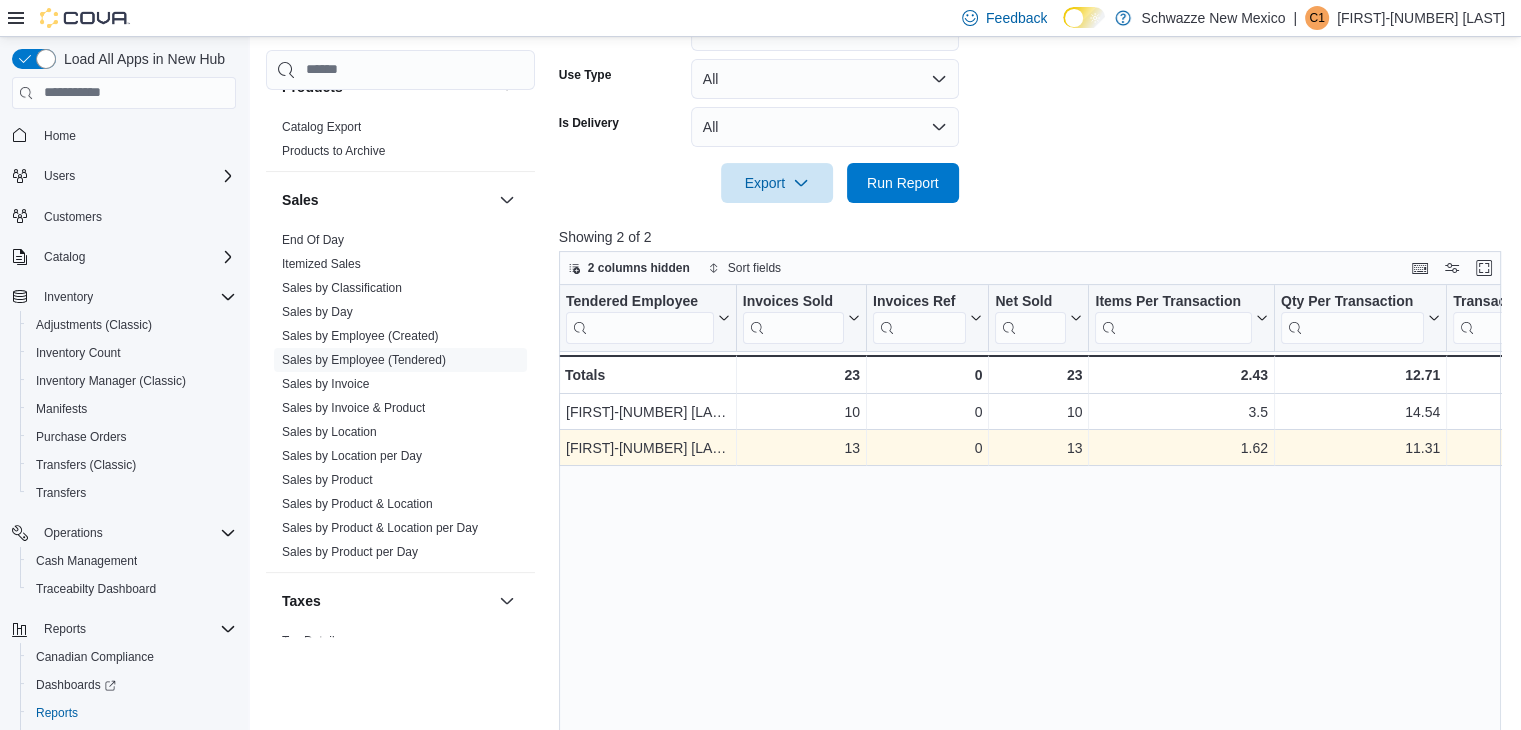 scroll, scrollTop: 576, scrollLeft: 0, axis: vertical 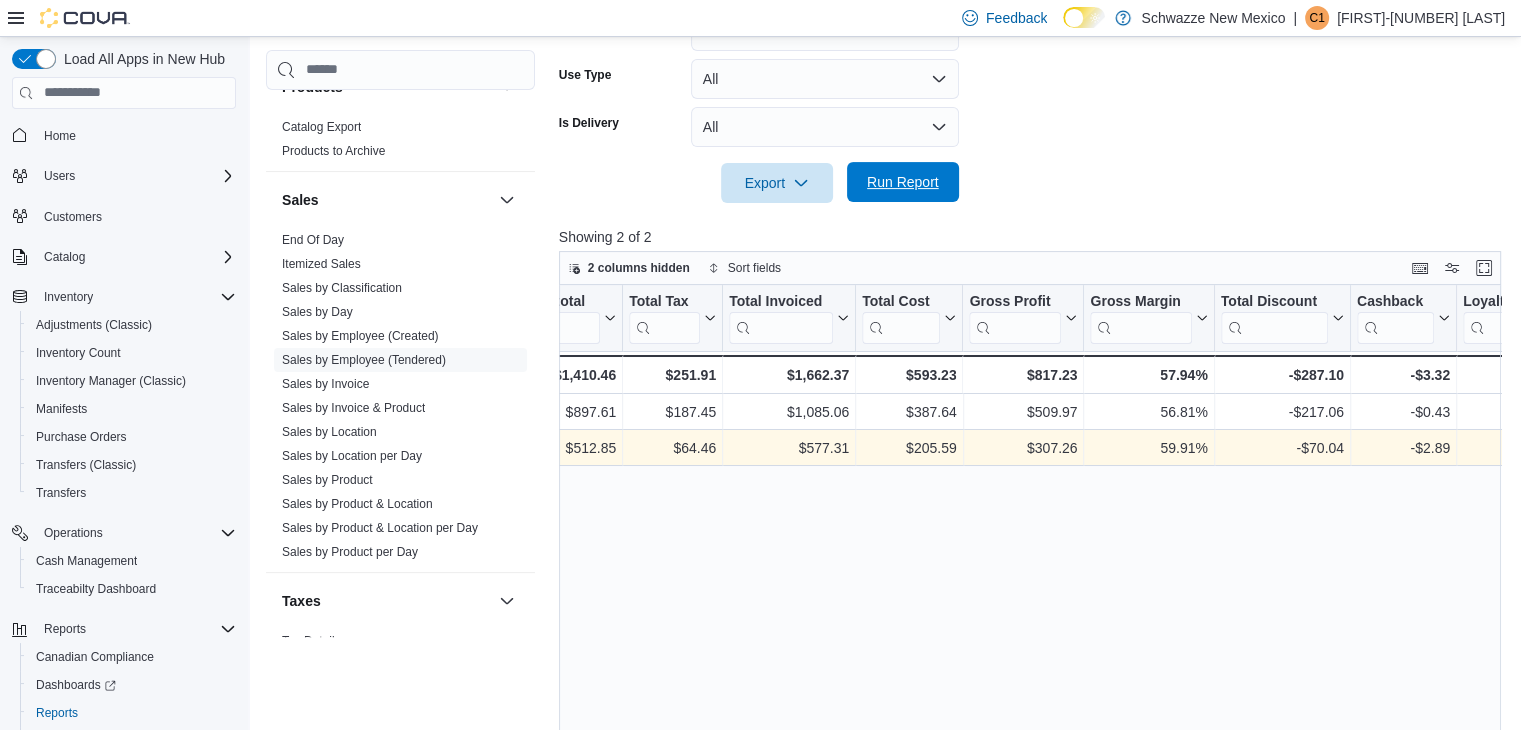 click on "Run Report" at bounding box center [903, 182] 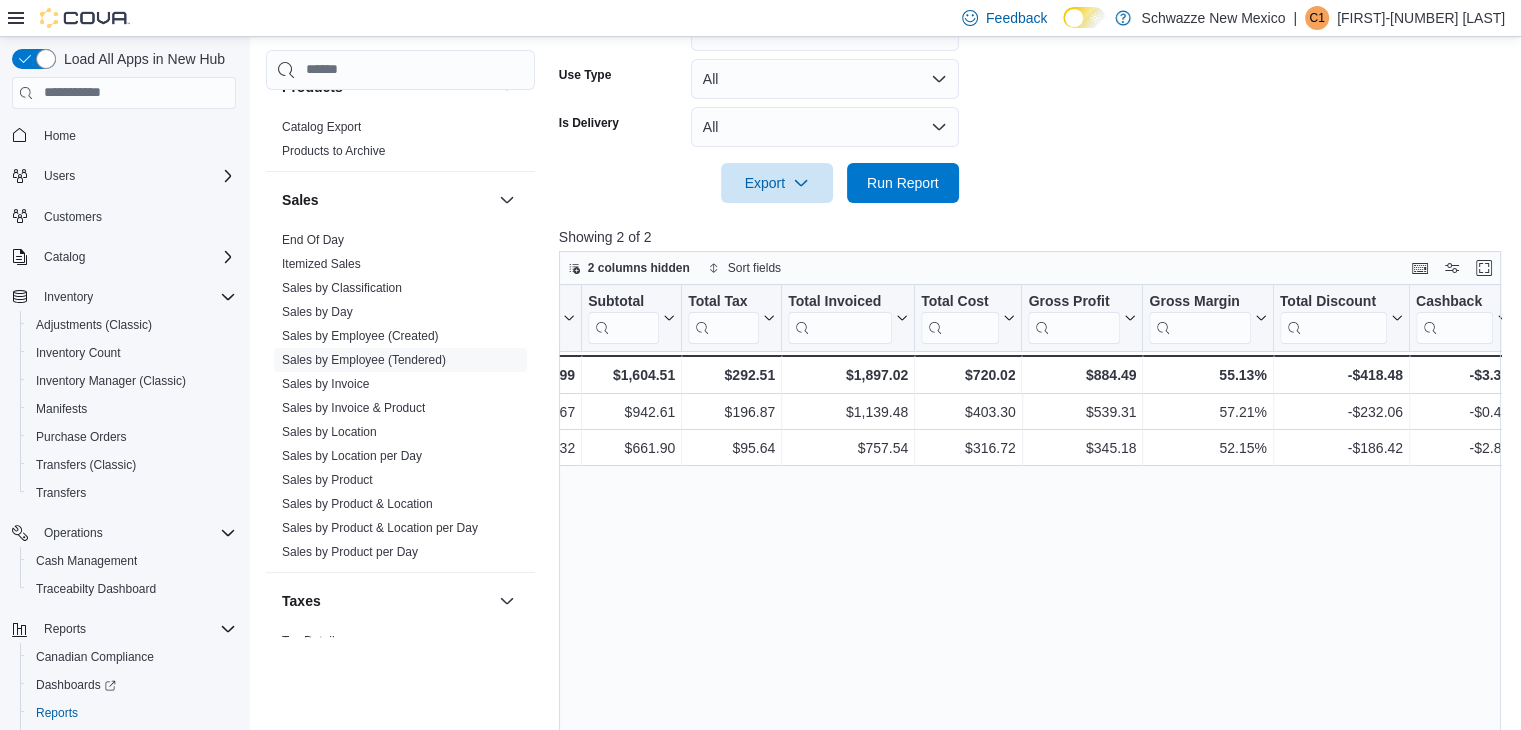 scroll, scrollTop: 0, scrollLeft: 1272, axis: horizontal 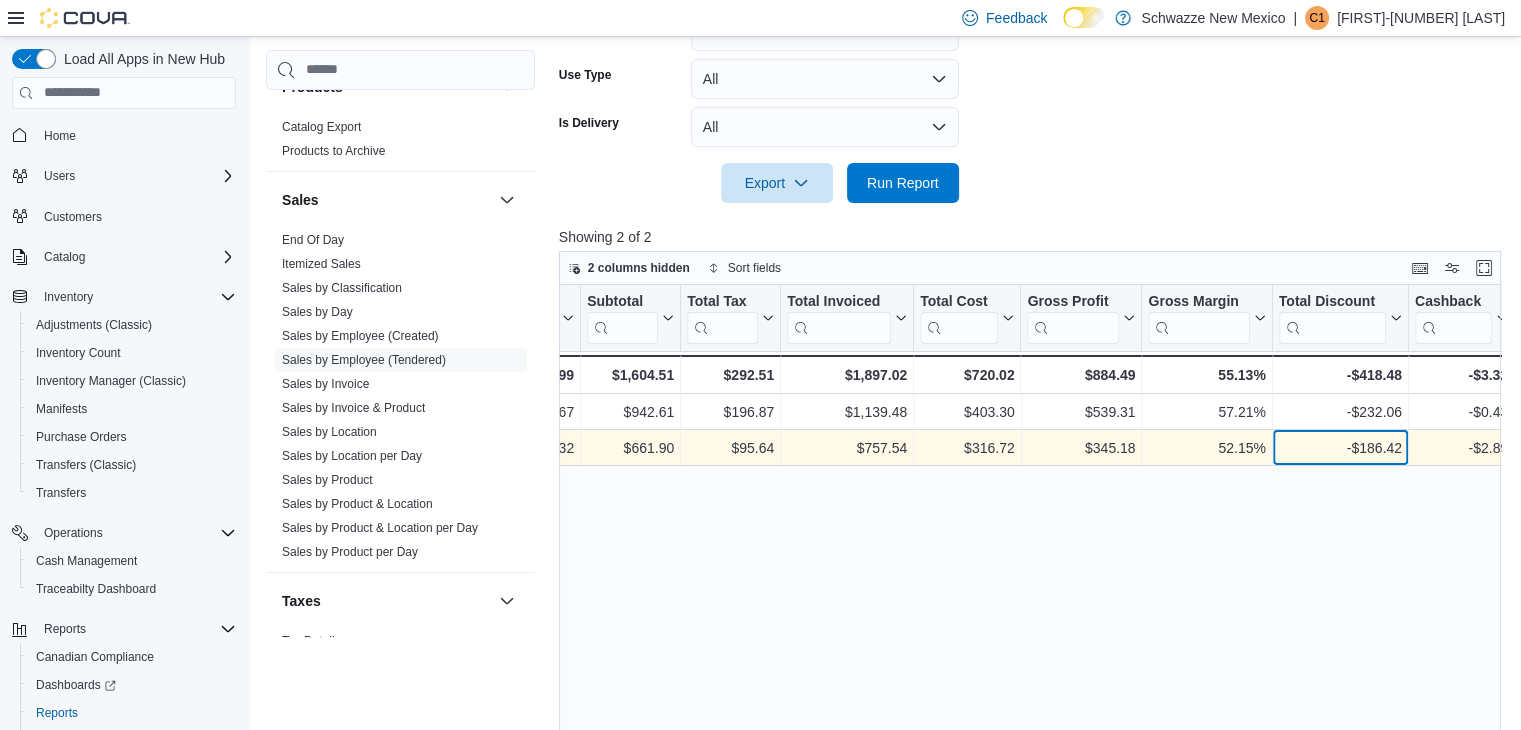 click on "-$186.42" at bounding box center (1339, 448) 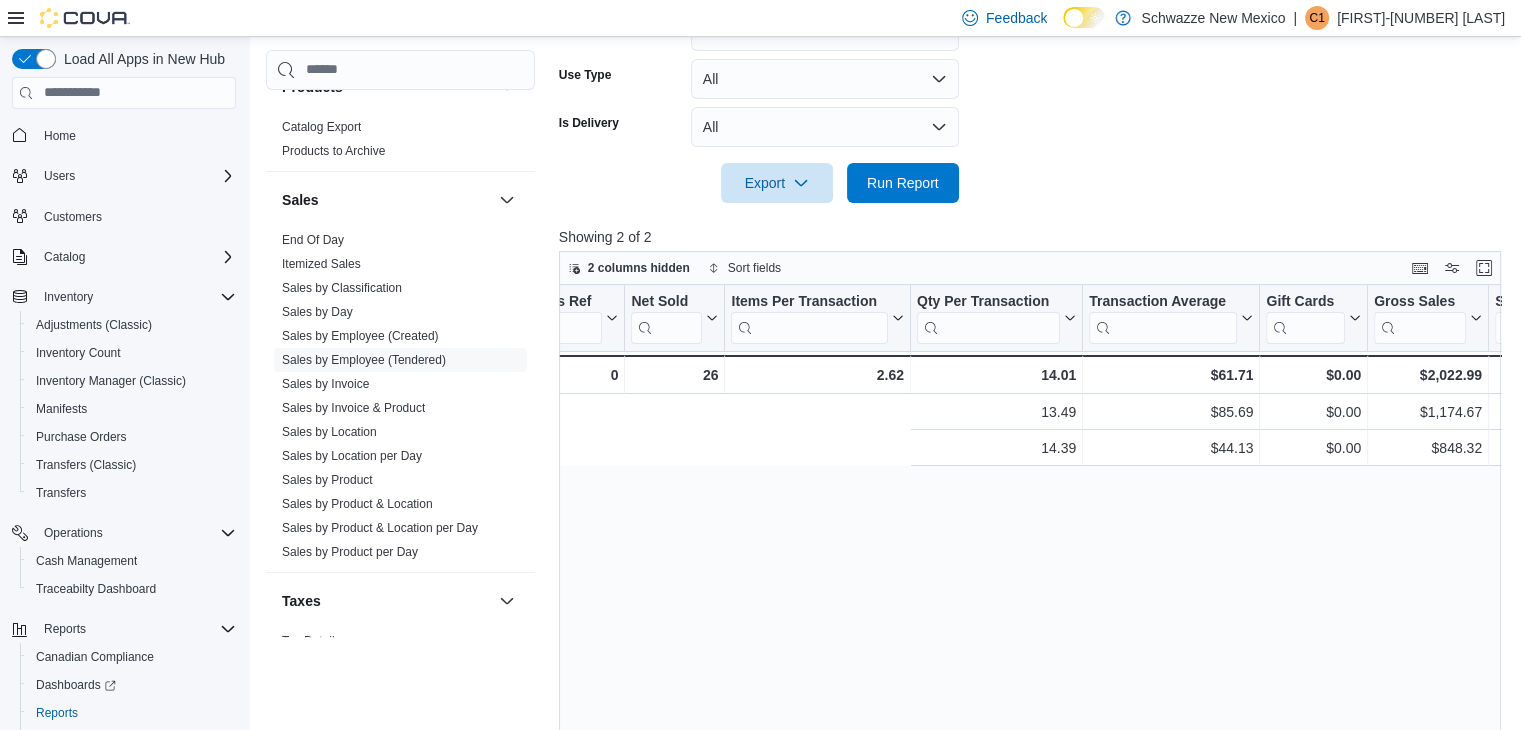 scroll, scrollTop: 0, scrollLeft: 0, axis: both 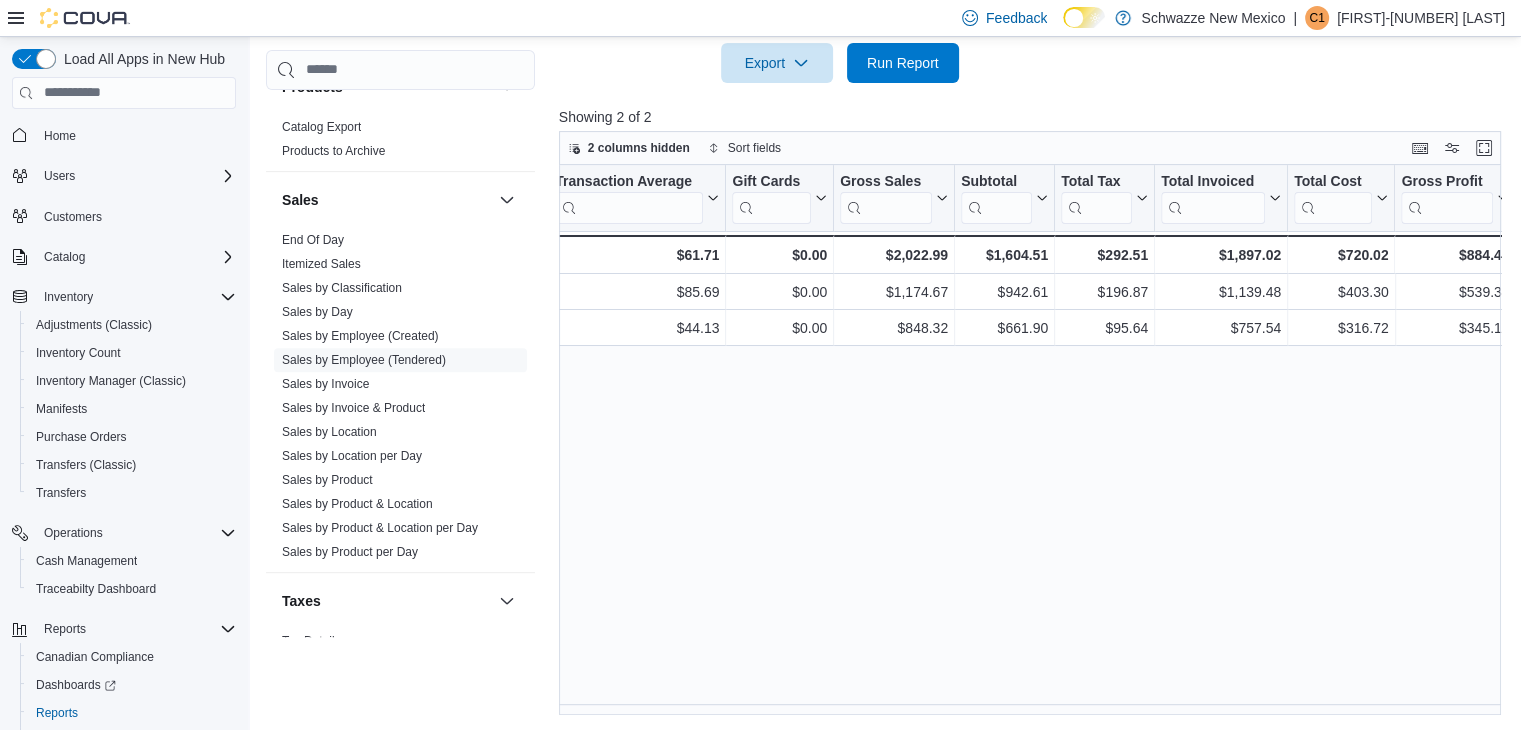 click on "Sales" at bounding box center (400, 200) 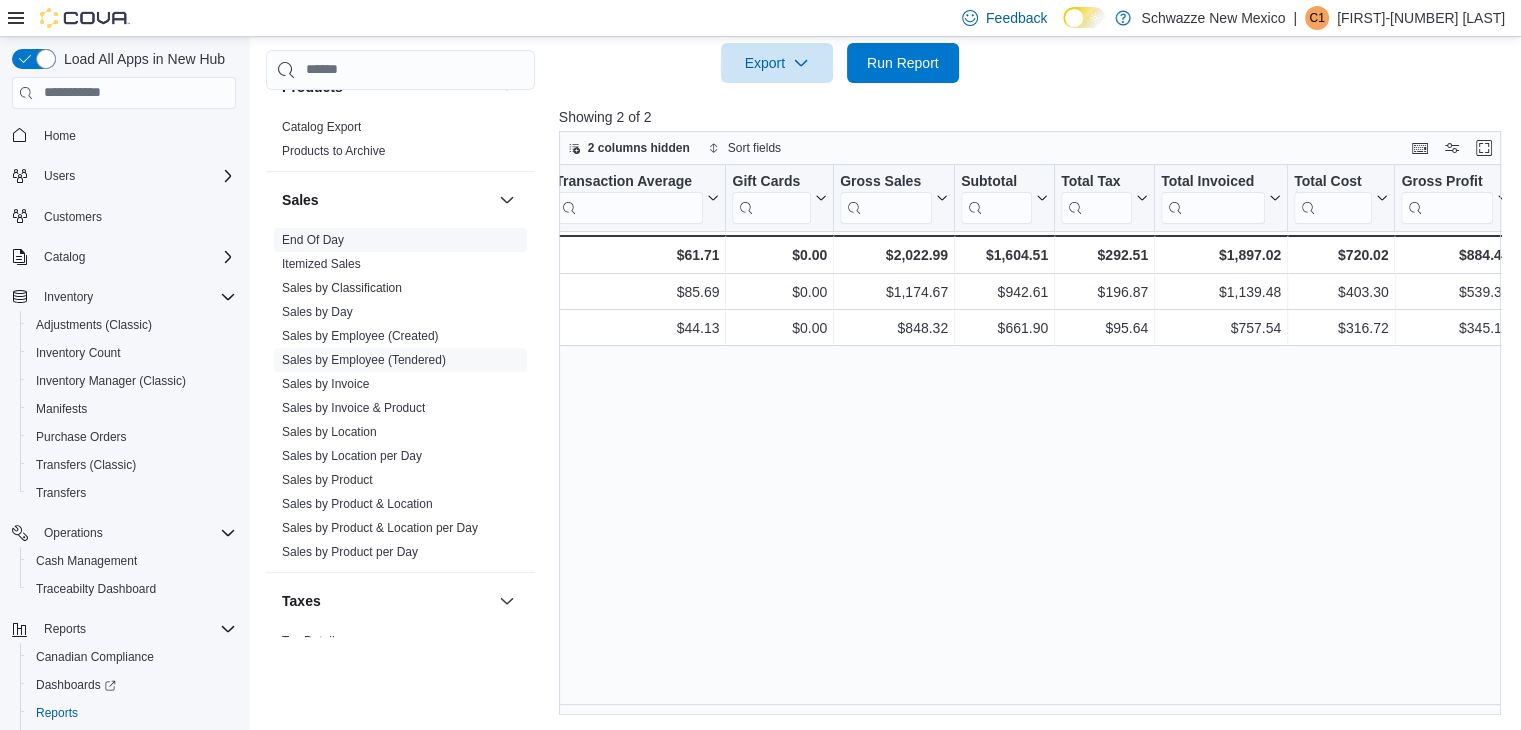 click on "End Of Day" at bounding box center (313, 240) 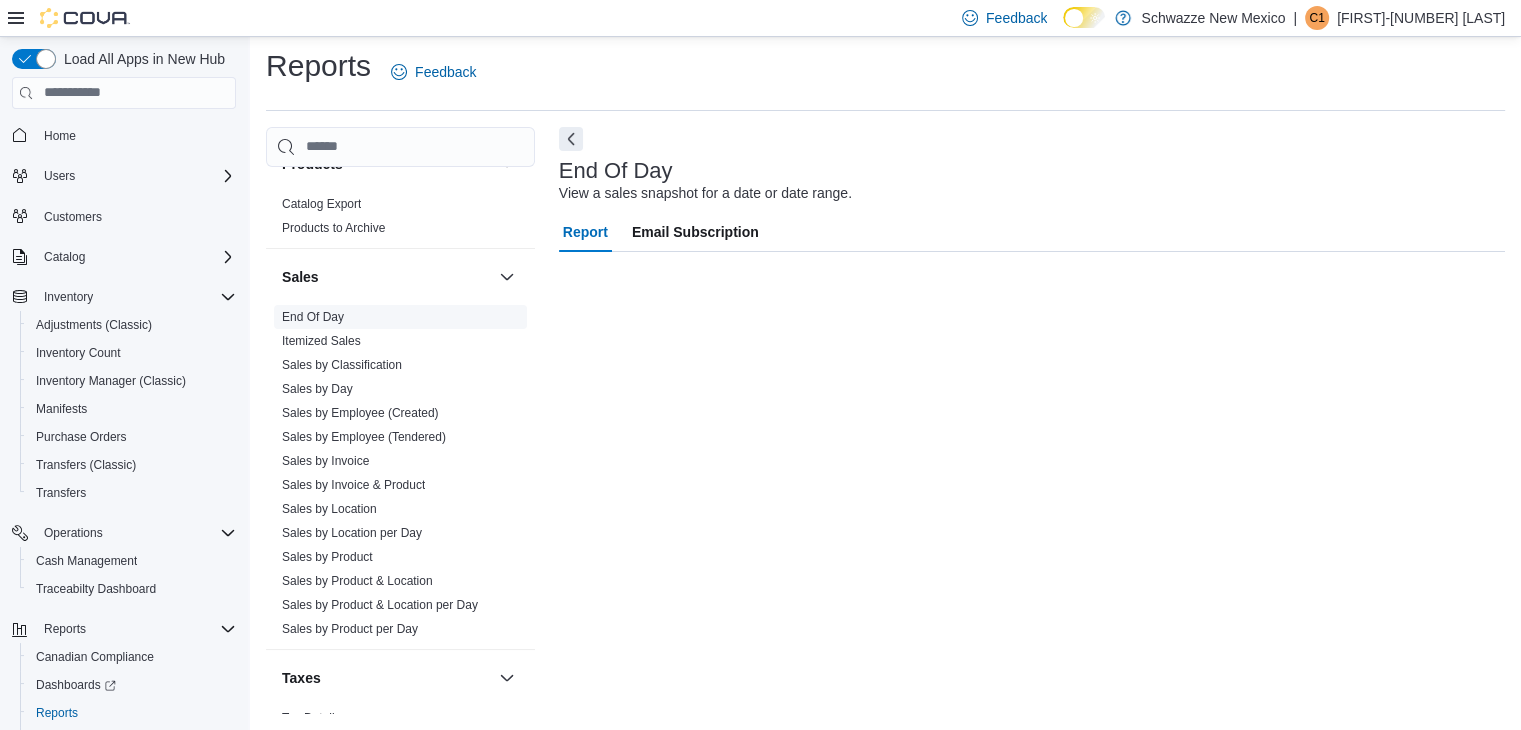 scroll, scrollTop: 7, scrollLeft: 0, axis: vertical 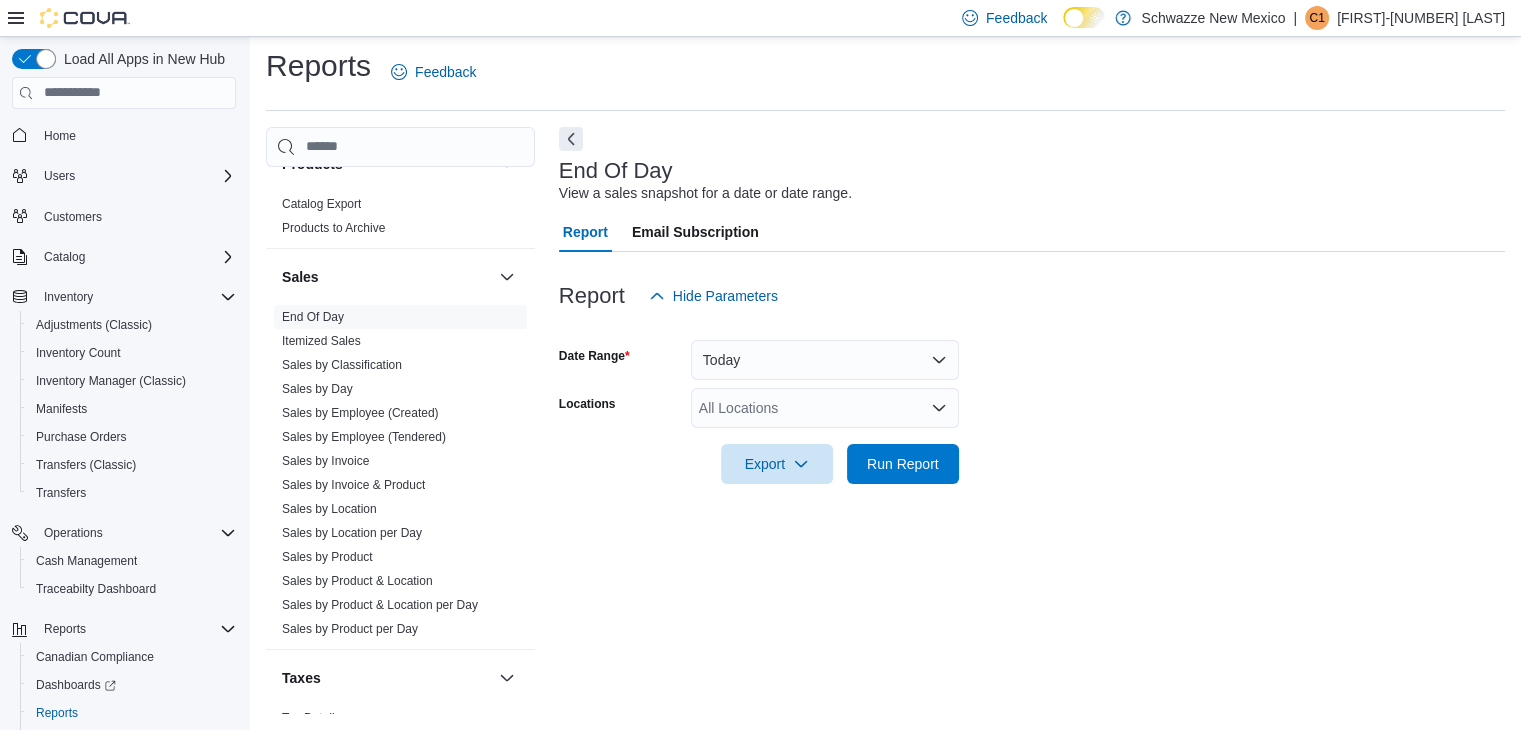 click on "All Locations" at bounding box center [825, 408] 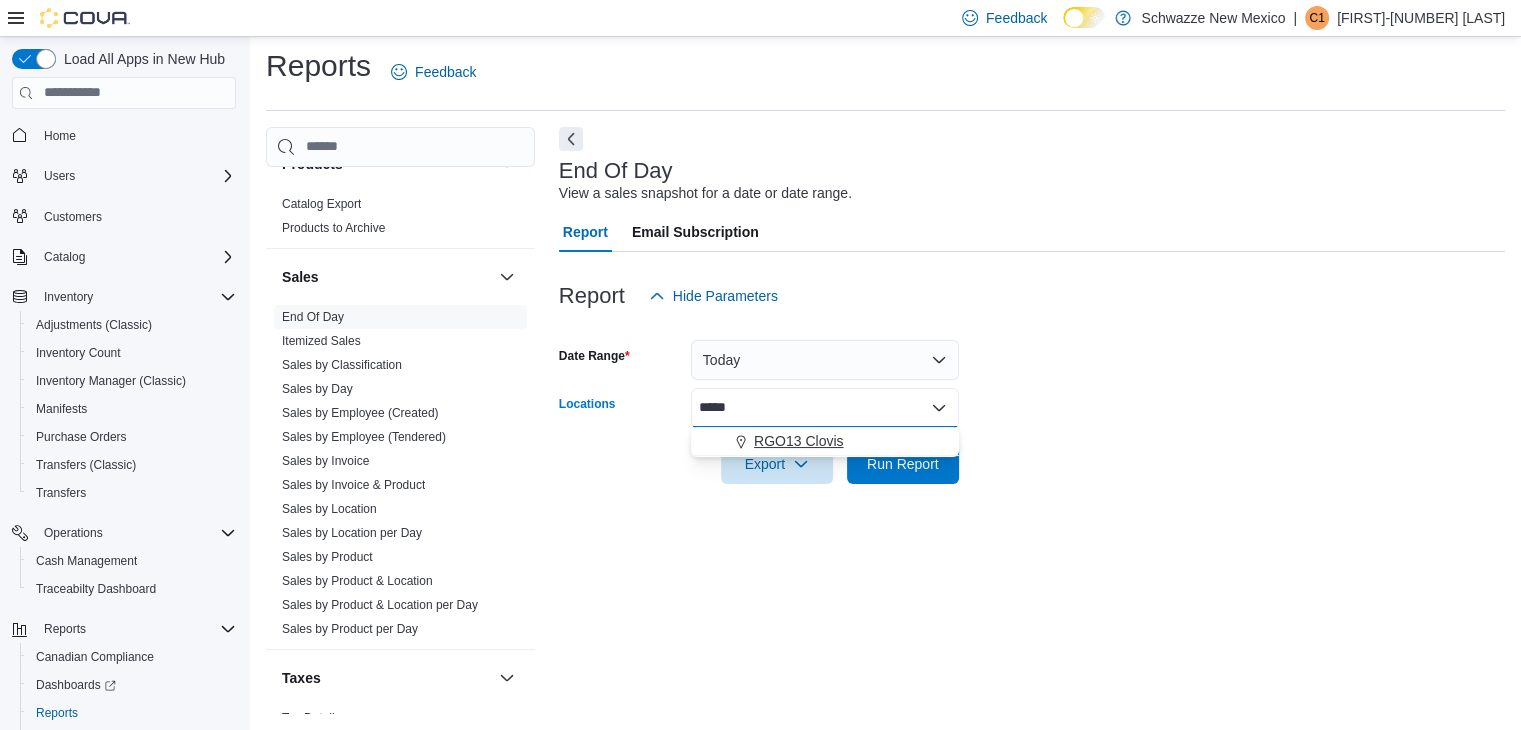 type on "*****" 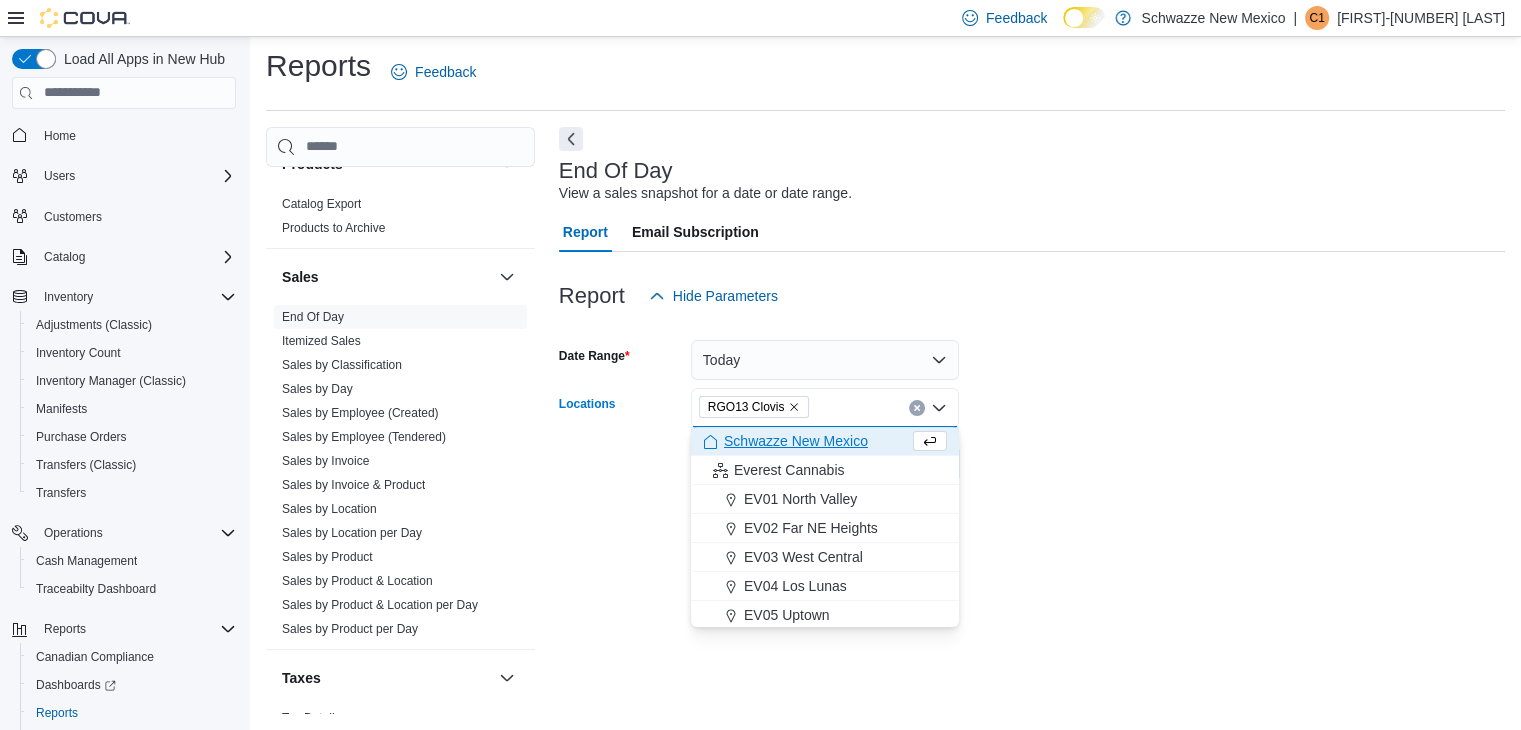 click on "Date Range Today Locations RGO13 [CITY] Combo box. Selected. RGO13 [CITY]. Press Backspace to delete RGO13 [CITY]. Combo box input. All Locations. Type some text or, to display a list of choices, press Down Arrow. To exit the list of choices, press Escape. Export  Run Report" at bounding box center (1032, 400) 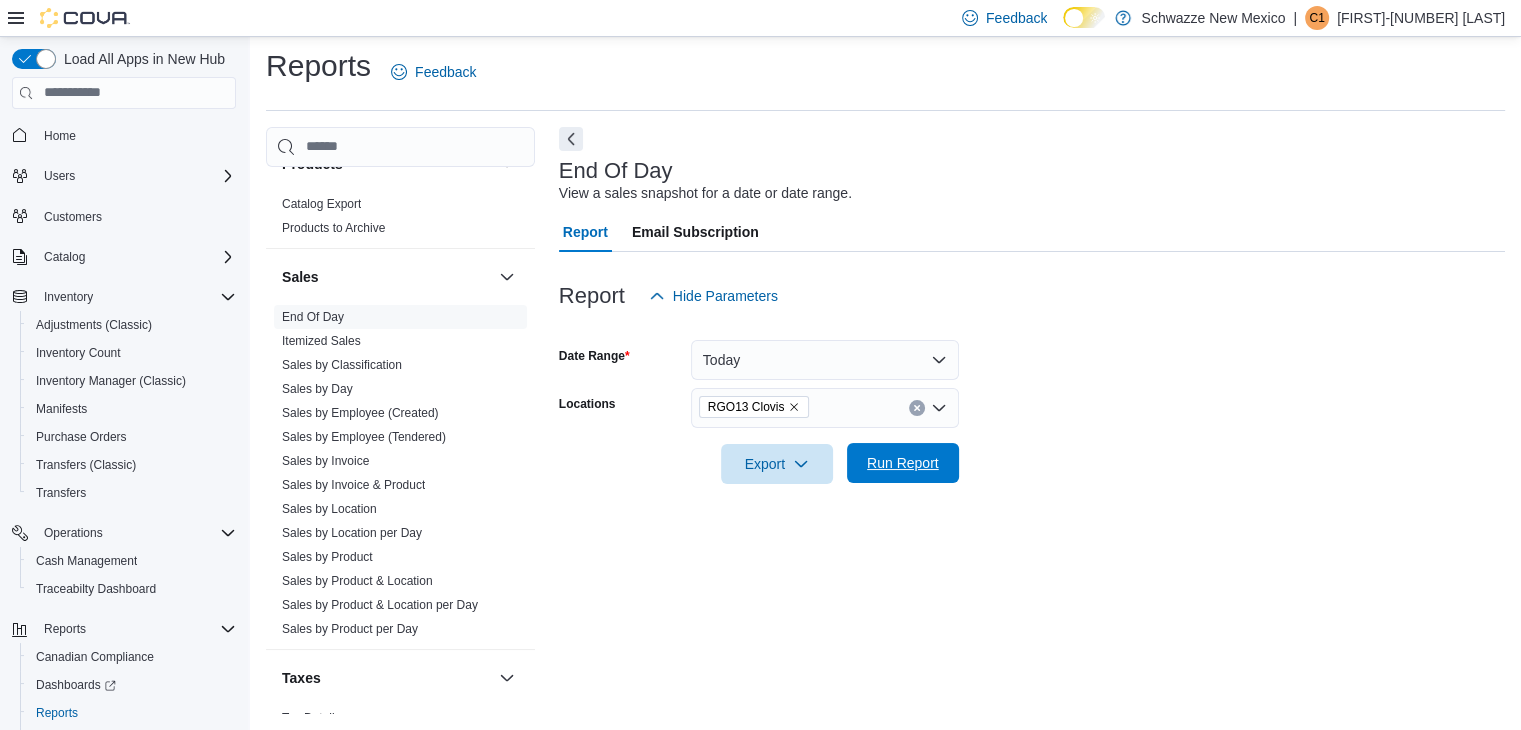 click on "Run Report" at bounding box center [903, 463] 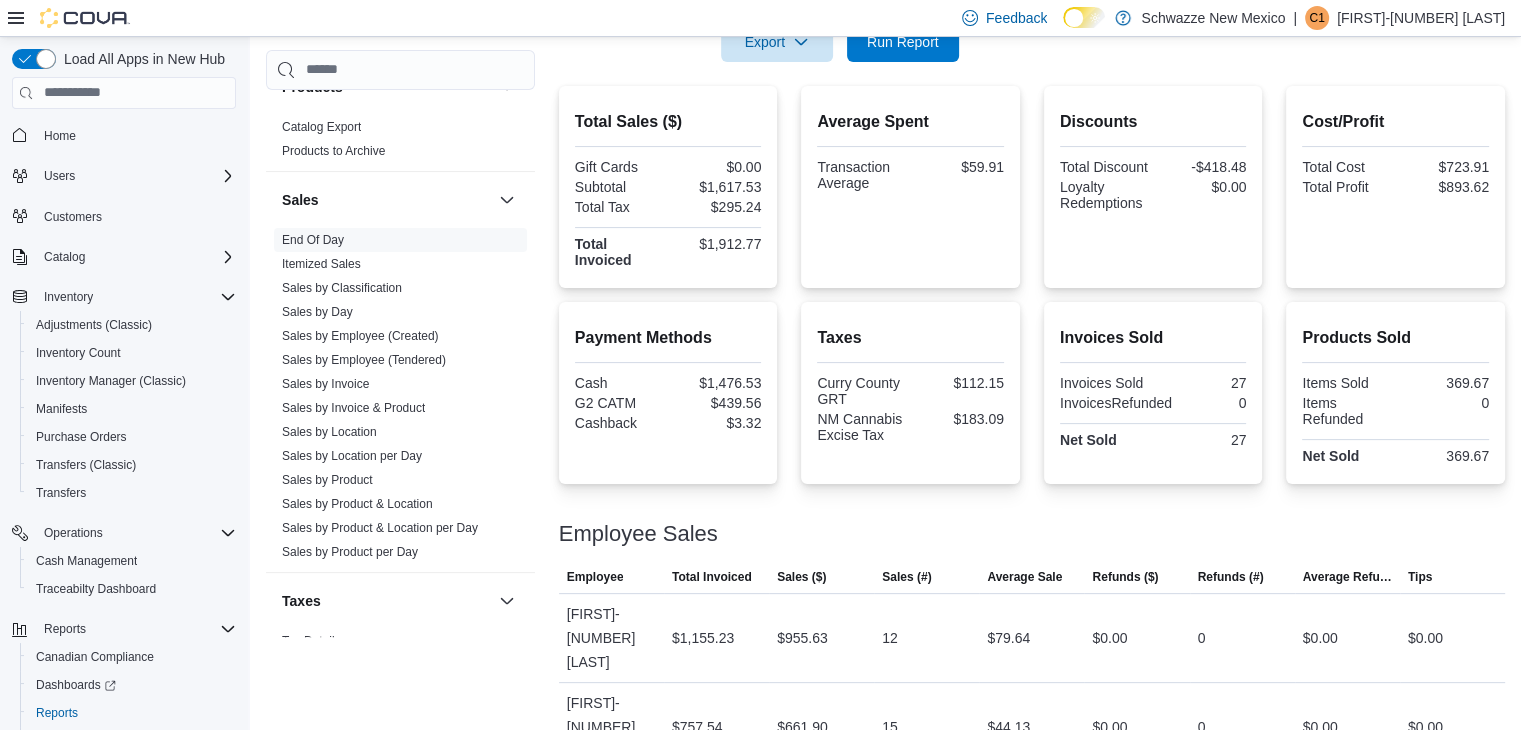 scroll, scrollTop: 438, scrollLeft: 0, axis: vertical 